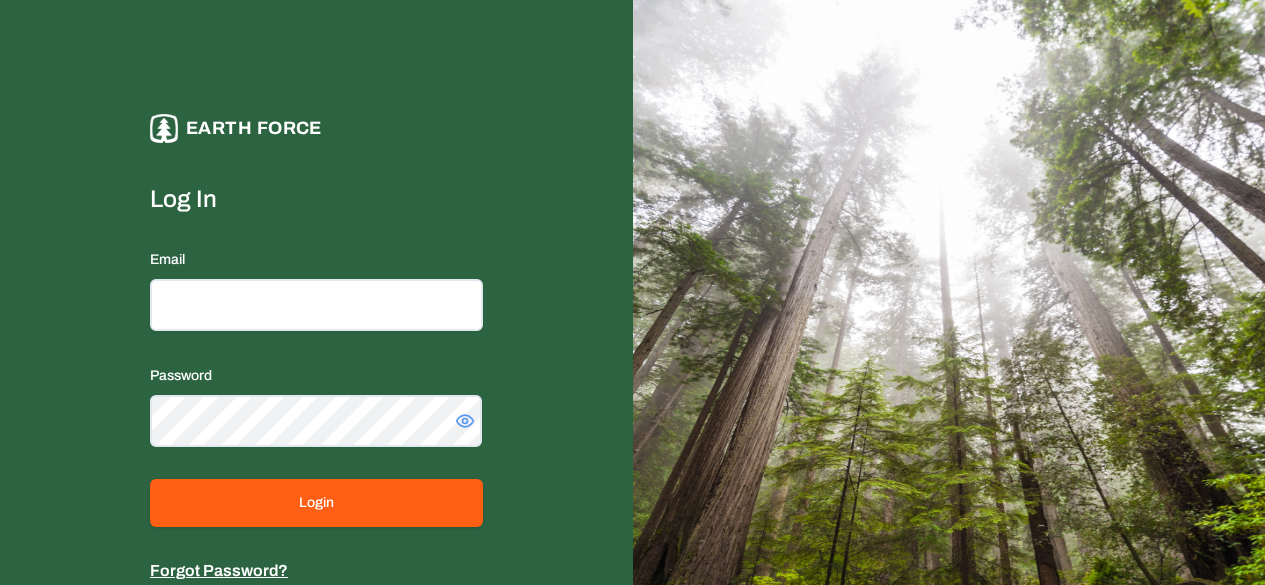 scroll, scrollTop: 0, scrollLeft: 0, axis: both 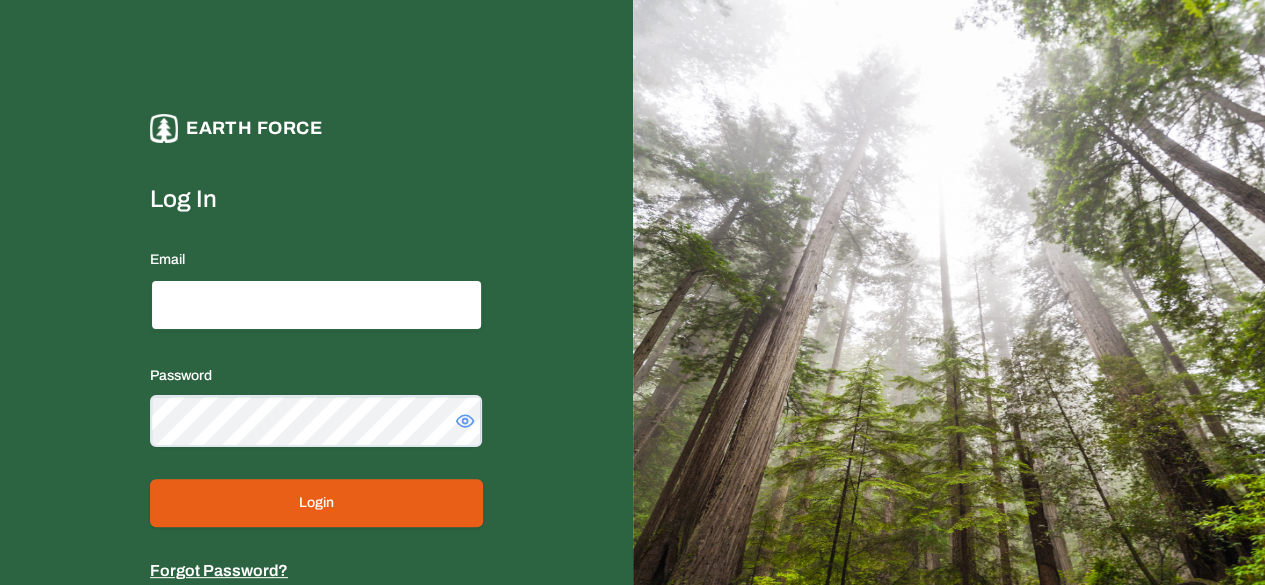 type on "**********" 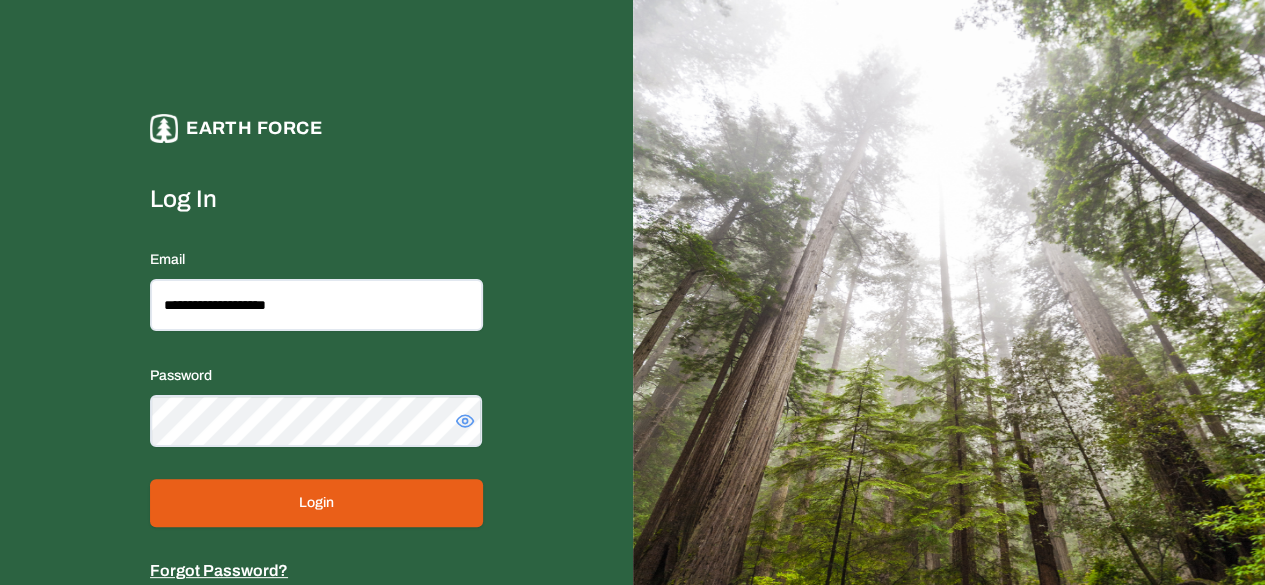 click on "Login" at bounding box center [316, 503] 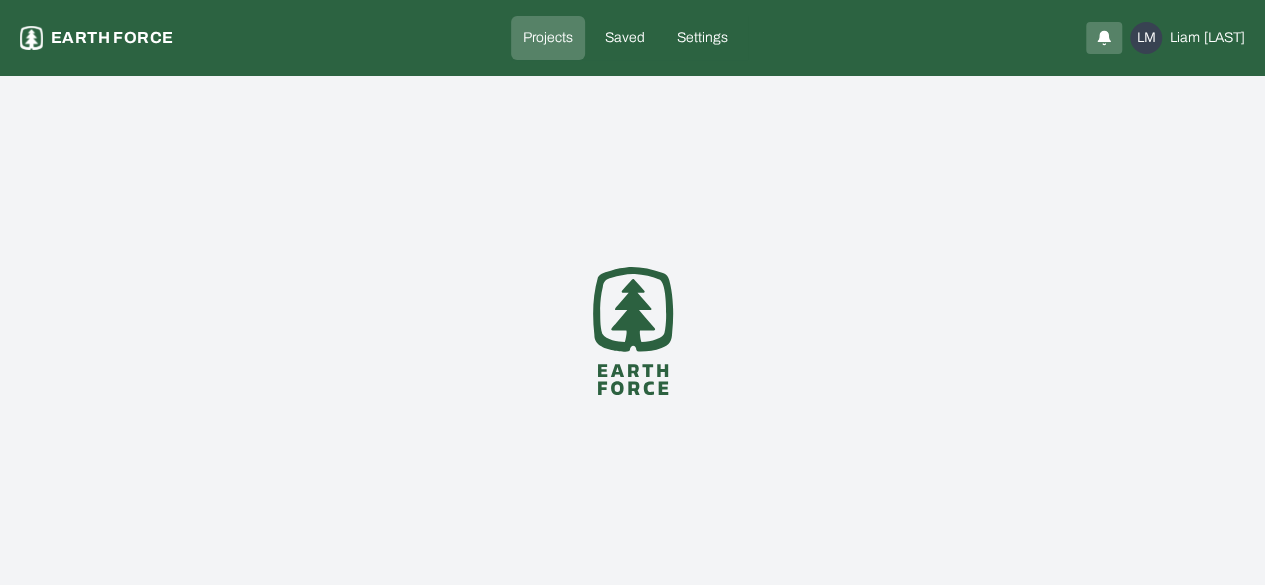 click on "Projects Earth force Projects Saved Settings LM [FIRST] [LAST]" at bounding box center (632, 38) 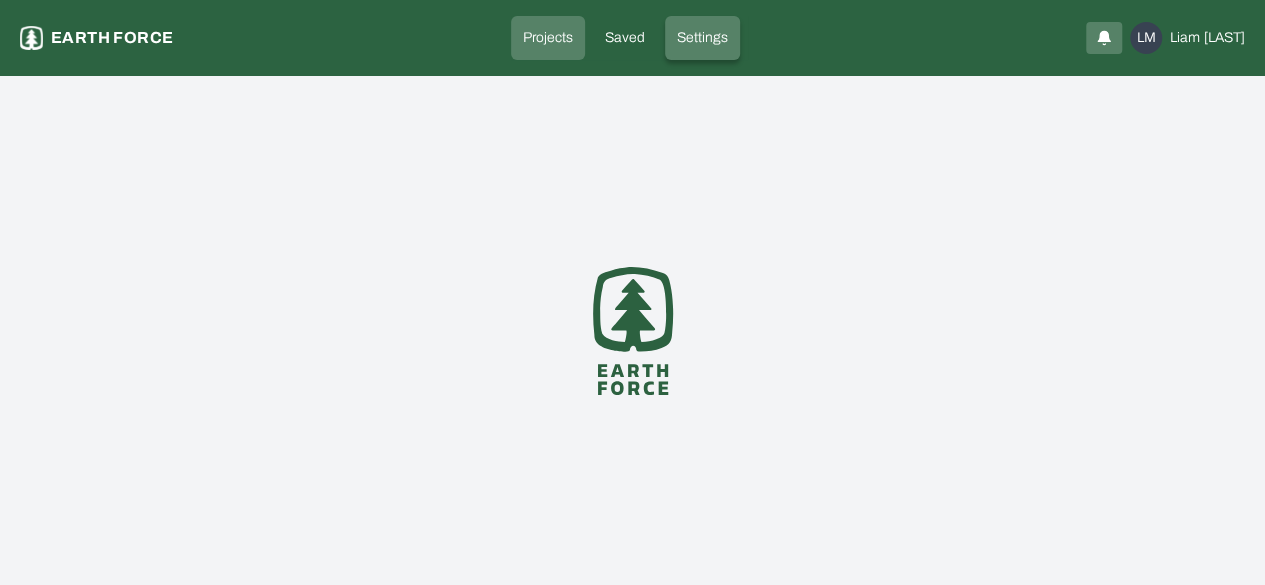 click on "Settings" at bounding box center (702, 38) 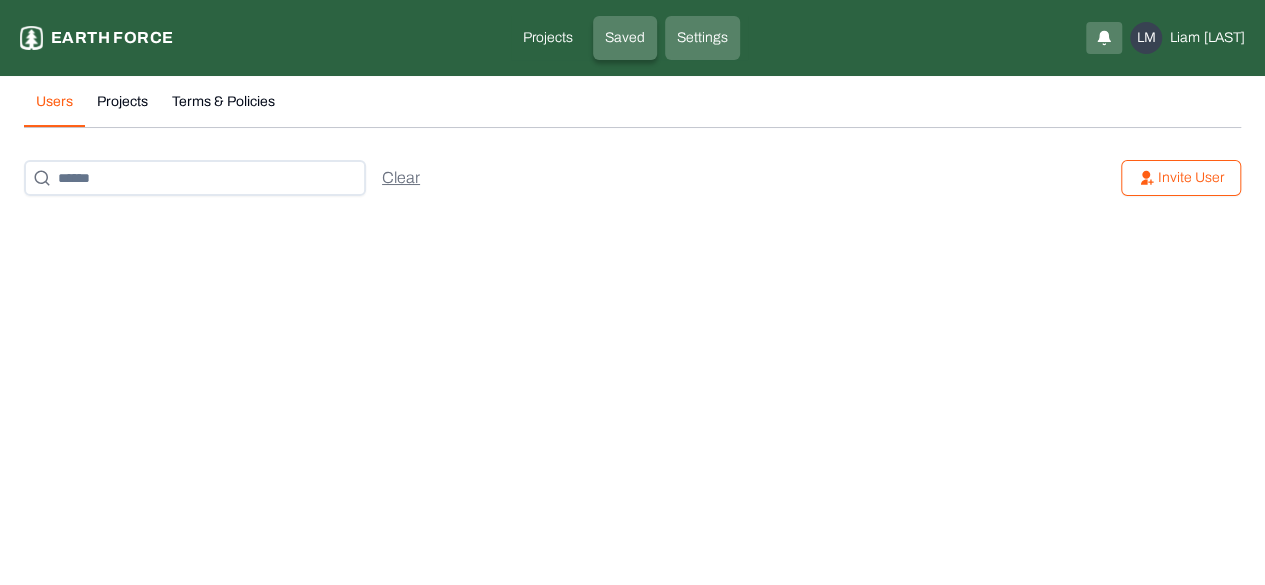 click on "Saved" at bounding box center [625, 38] 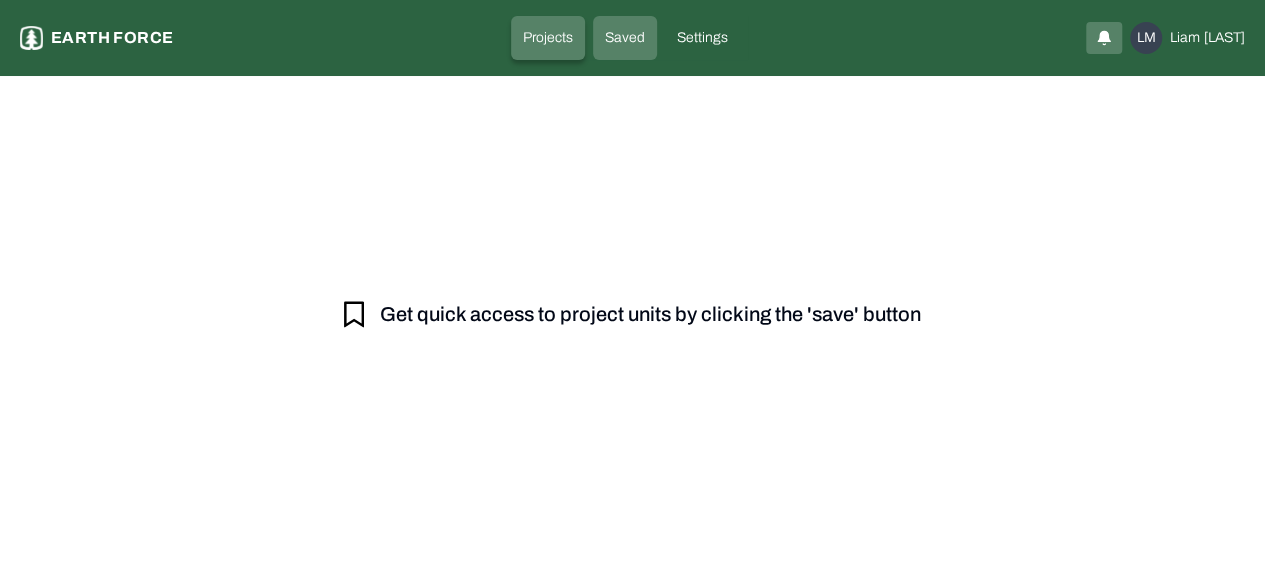 click on "Projects" at bounding box center [548, 38] 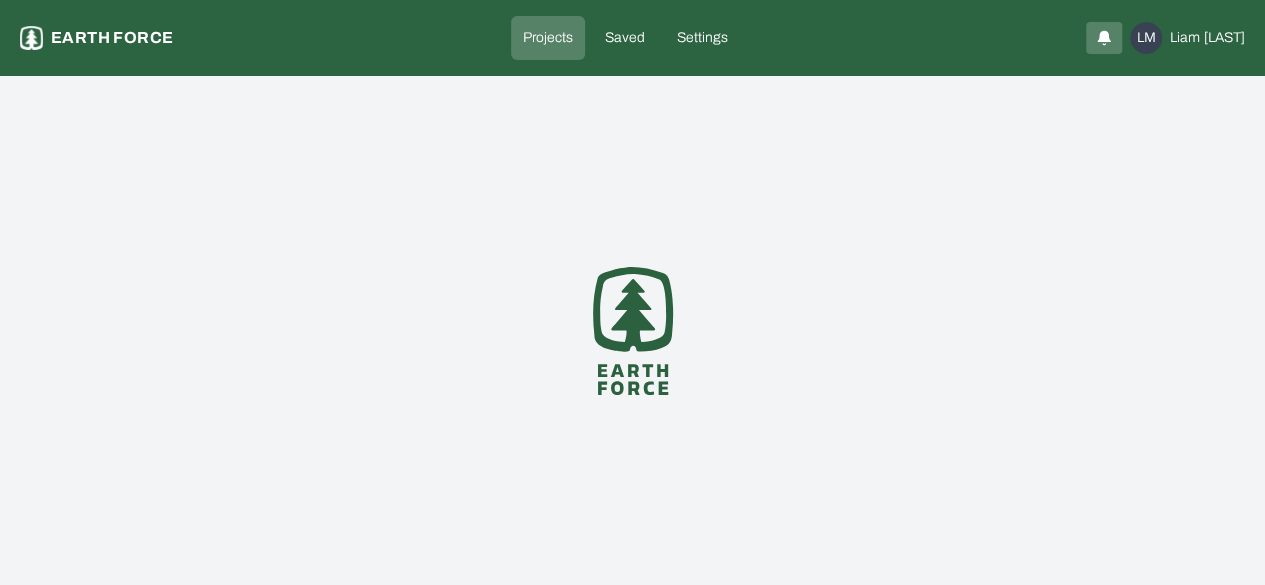 click on "Earth force" at bounding box center (112, 38) 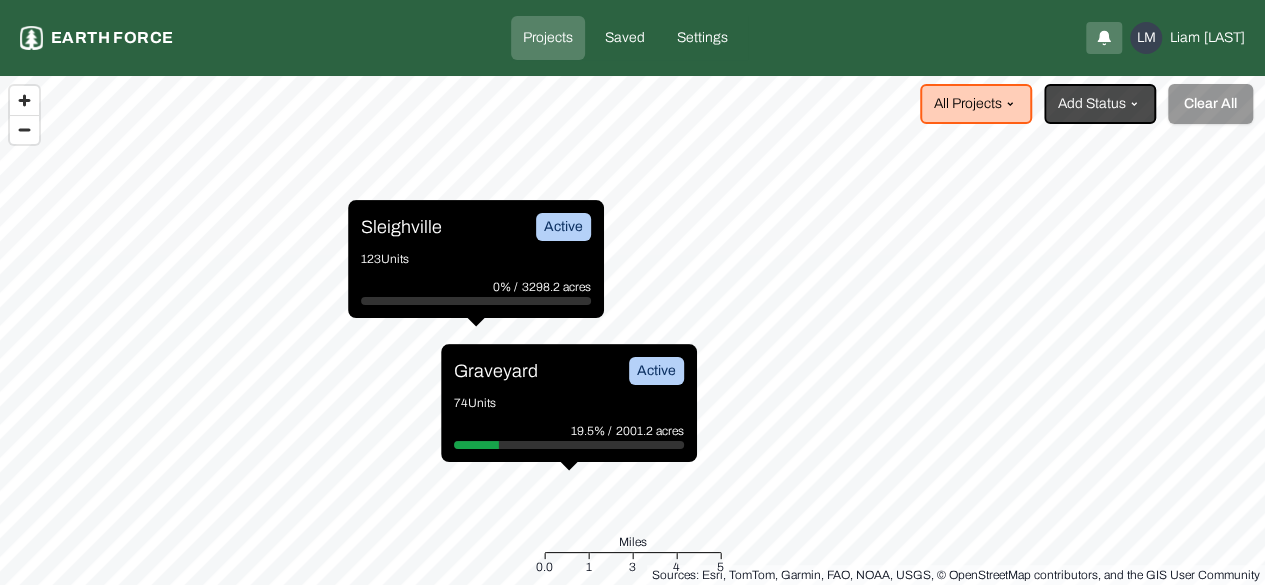 click on "Sleighville Active" at bounding box center (476, 227) 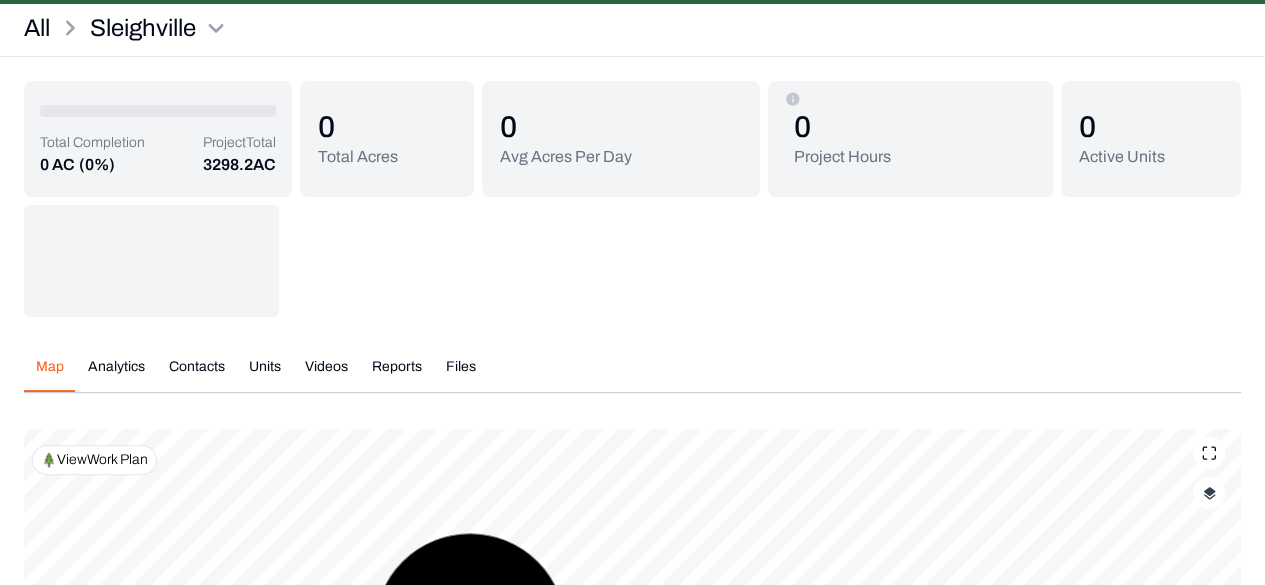 scroll, scrollTop: 0, scrollLeft: 0, axis: both 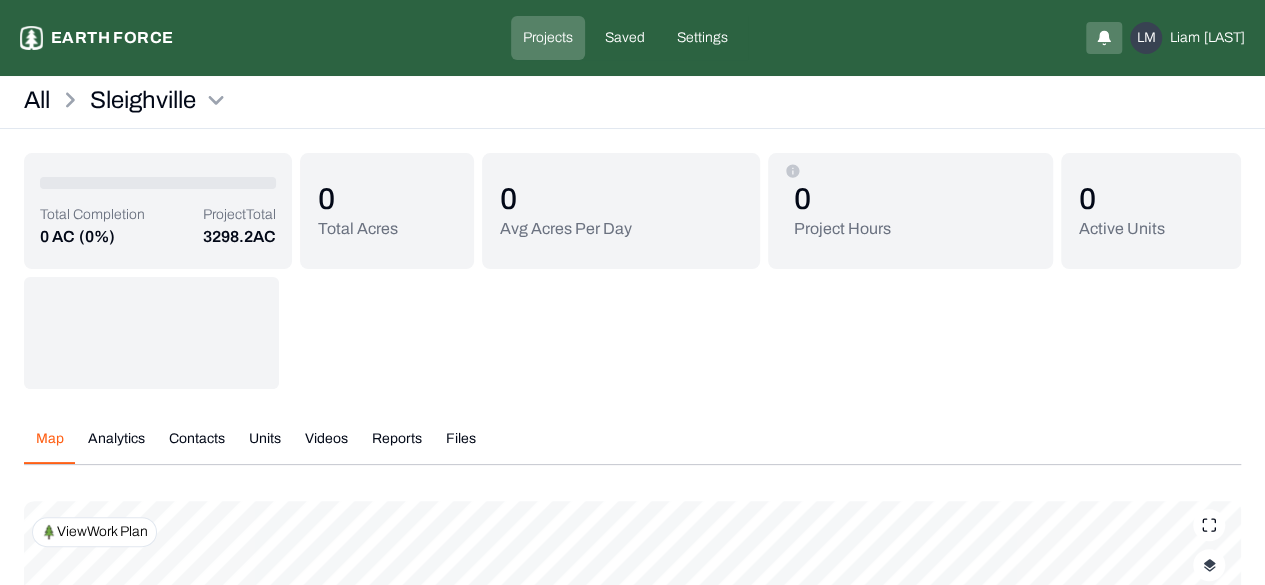click on "Analytics" at bounding box center [116, 446] 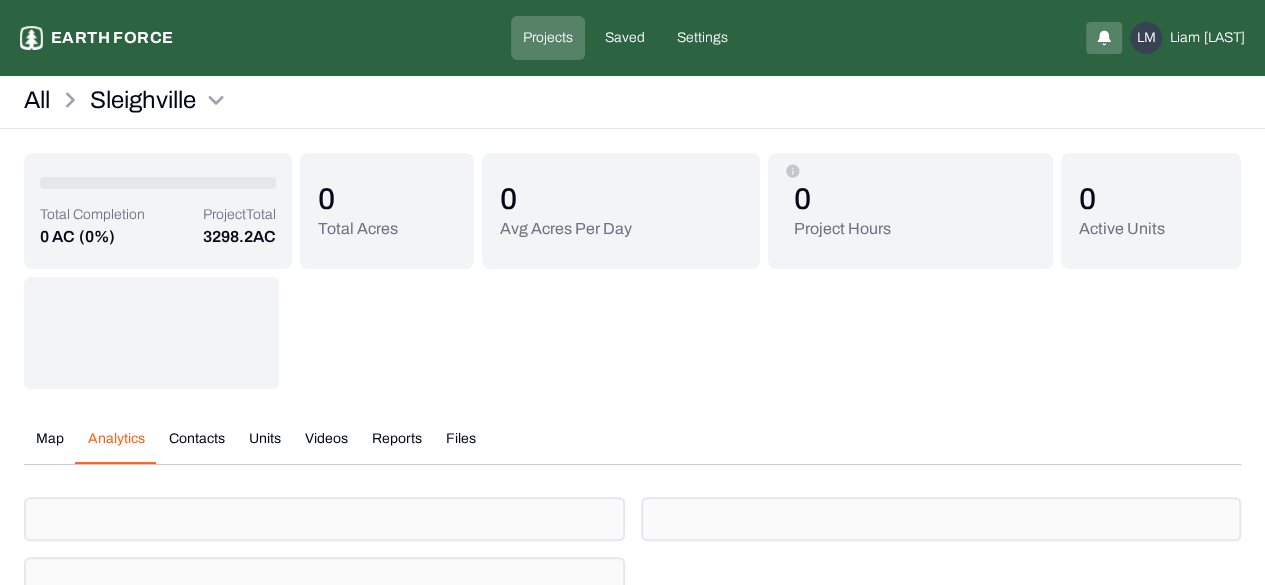 scroll, scrollTop: 31, scrollLeft: 0, axis: vertical 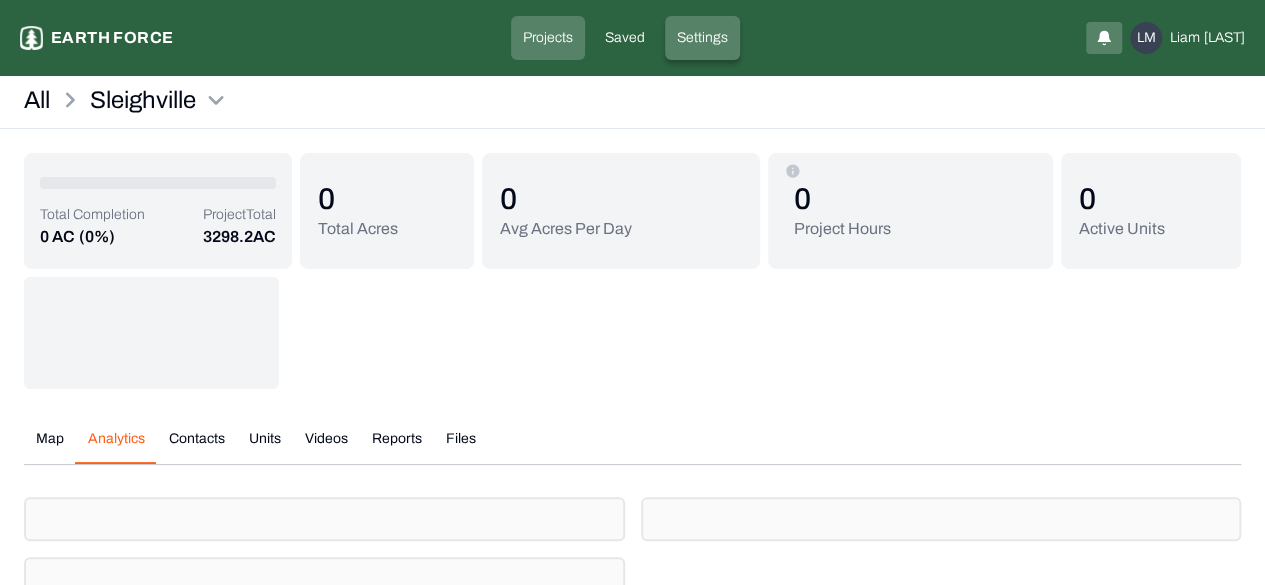 click on "Settings" at bounding box center [702, 38] 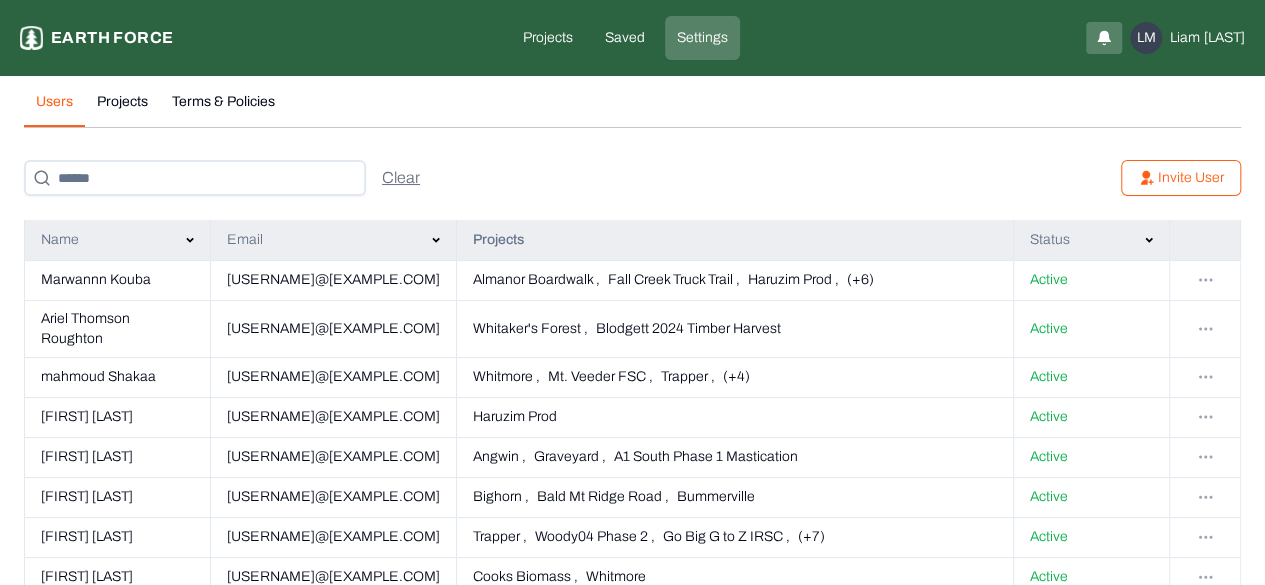 click on "Projects" at bounding box center (122, 109) 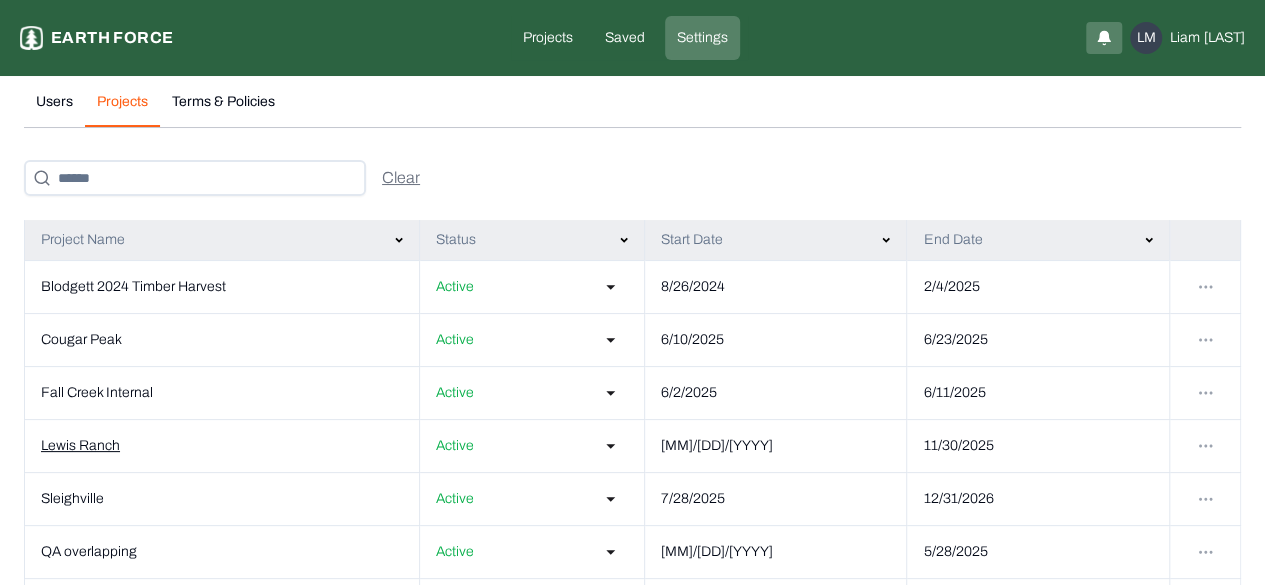 scroll, scrollTop: 100, scrollLeft: 0, axis: vertical 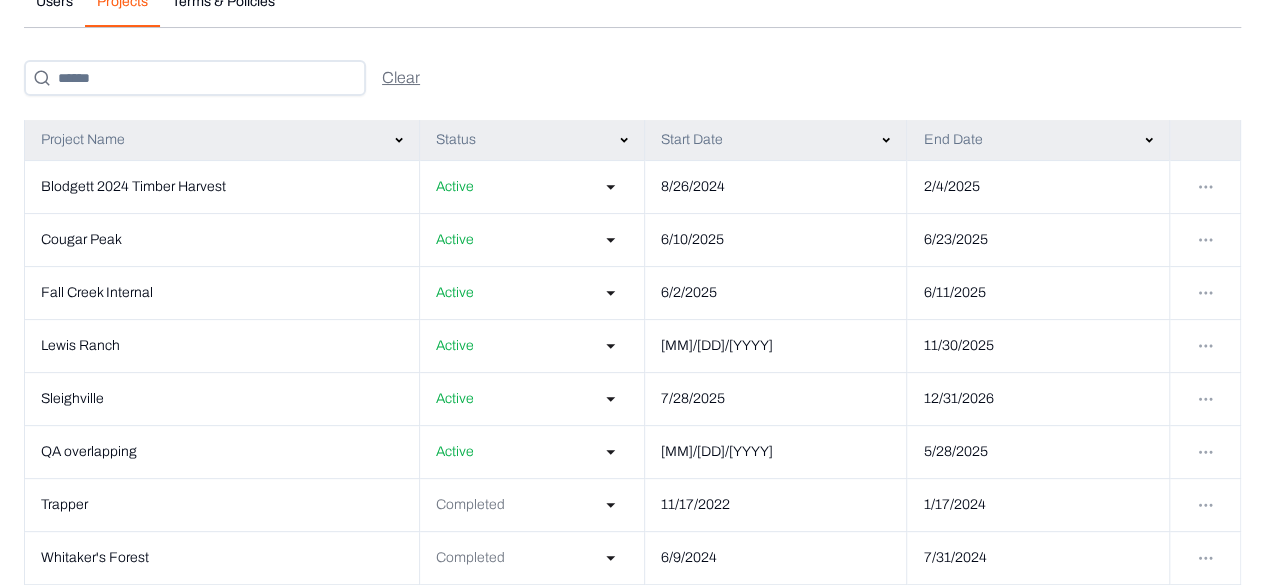 click on "Clear" at bounding box center (632, 78) 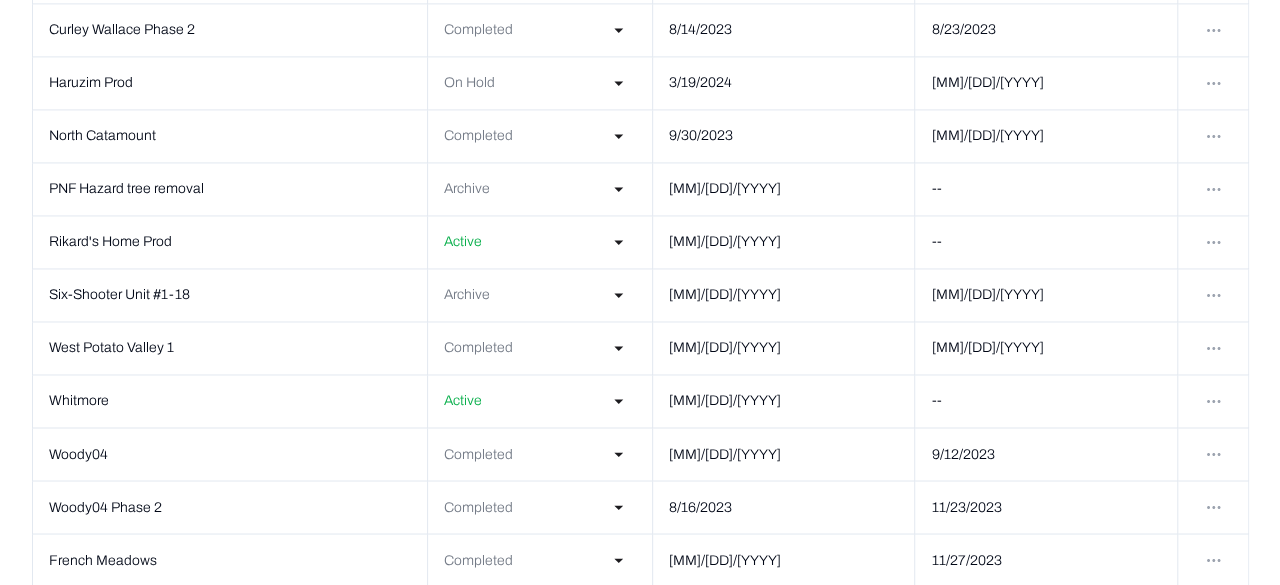 scroll, scrollTop: 1595, scrollLeft: 0, axis: vertical 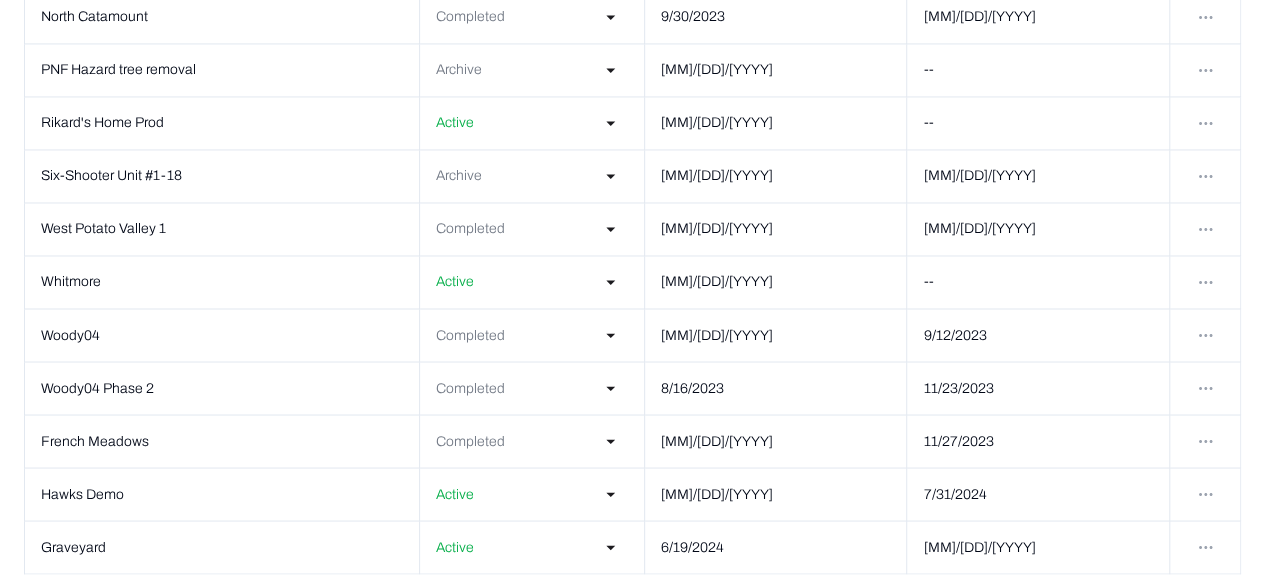 click on "Settings Earth force Projects Saved Settings LM [FIRST] [LAST] Users Projects Terms & Policies Clear Invite User Name Email Projects Status [FIRST] [LAST] [EMAIL] Almanor Boardwalk   , Fall Creek Truck Trail   , Haruzim Prod   , (+6) Active [FIRST] [LAST] [EMAIL] Whitaker's Forest    , Blodgett 2024 Timber Harvest   Active [FIRST] [LAST] [EMAIL] Whitmore   , Mt. Veeder FSC   , Trapper   , (+4) Active [FIRST] [LAST] [EMAIL] Haruzim Prod   Active [FIRST] [LAST] [EMAIL] Angwin   , Graveyard   , A1 South Phase 1 Mastication   Active [FIRST] [LAST] [EMAIL] Bighorn   , Bald Mt Ridge Road   , Bummerville   Active [FIRST] [LAST] [EMAIL] Trapper   , Sleighville   Active [FIRST] [LAST] [EMAIL]   , Trapper   ,   ," at bounding box center (632, -499) 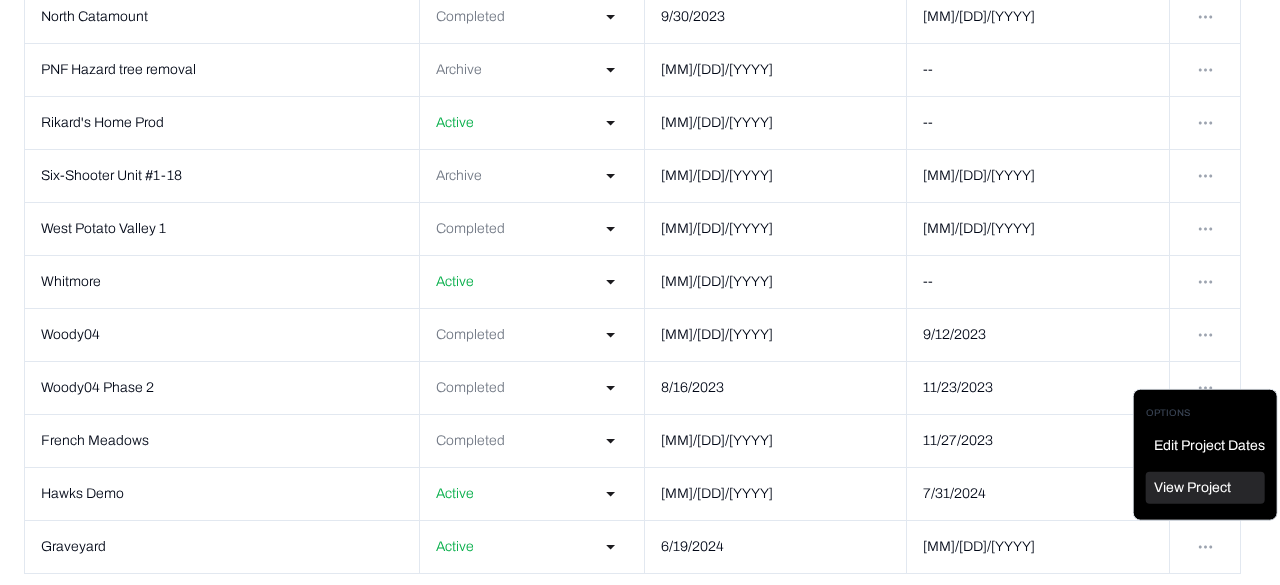 click on "View Project" at bounding box center (1192, 488) 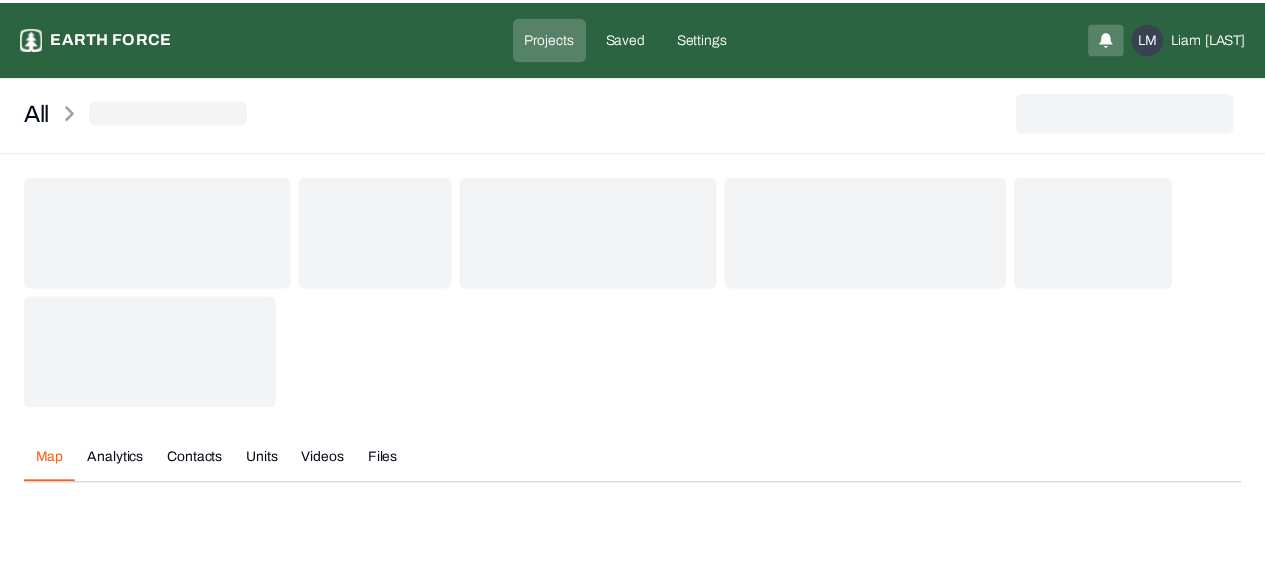 scroll, scrollTop: 0, scrollLeft: 0, axis: both 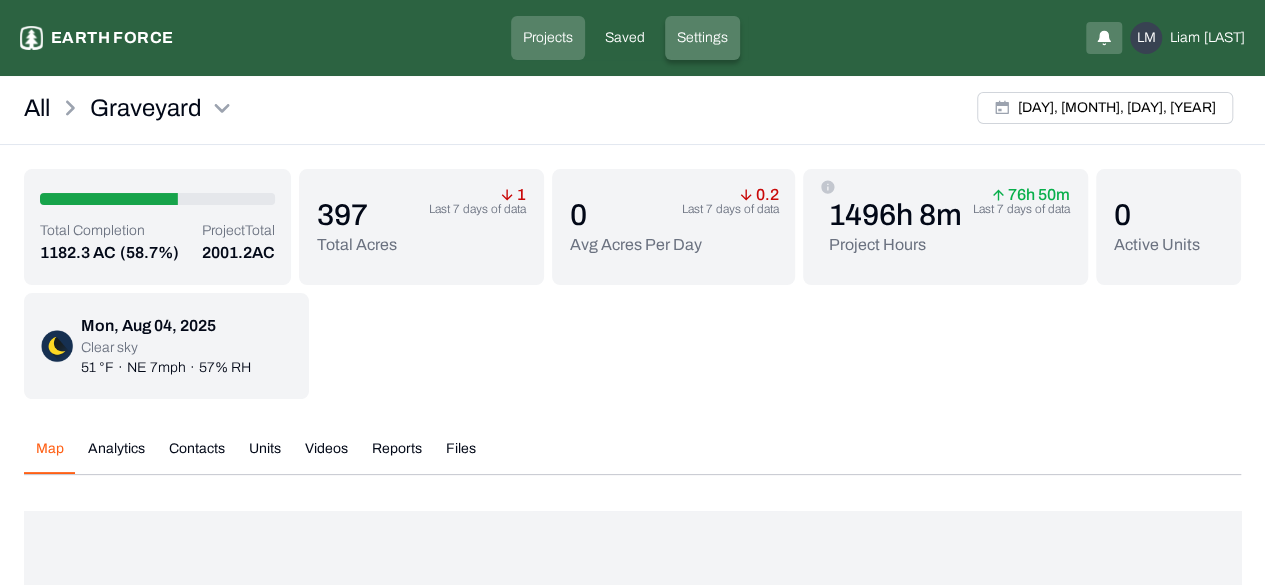 click on "Settings" at bounding box center [702, 38] 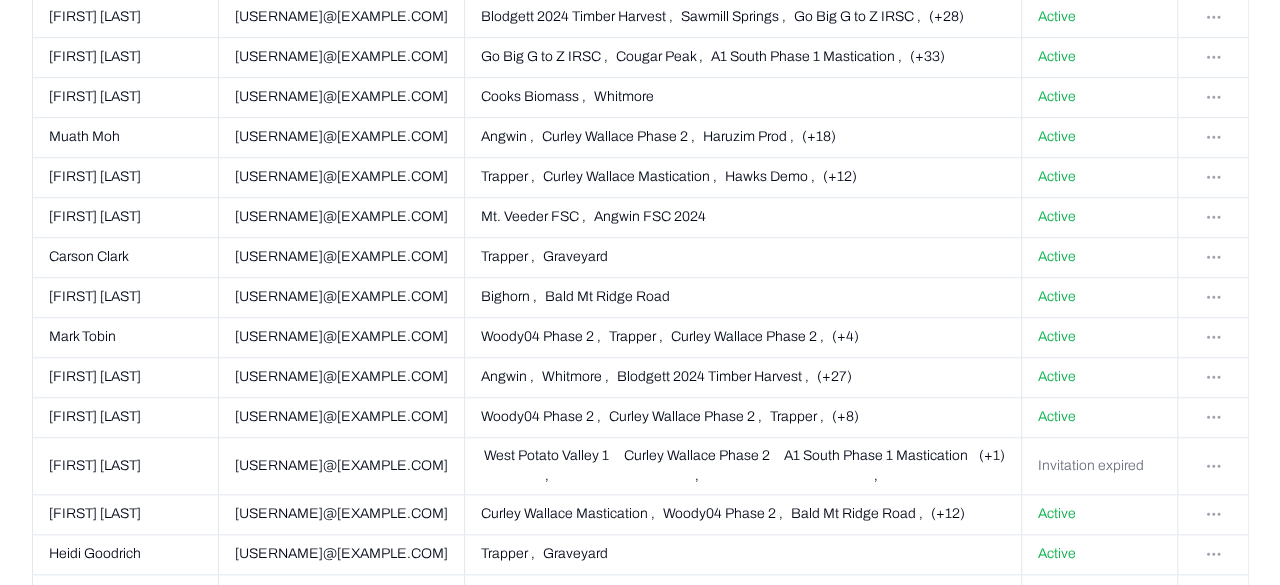 scroll, scrollTop: 1200, scrollLeft: 0, axis: vertical 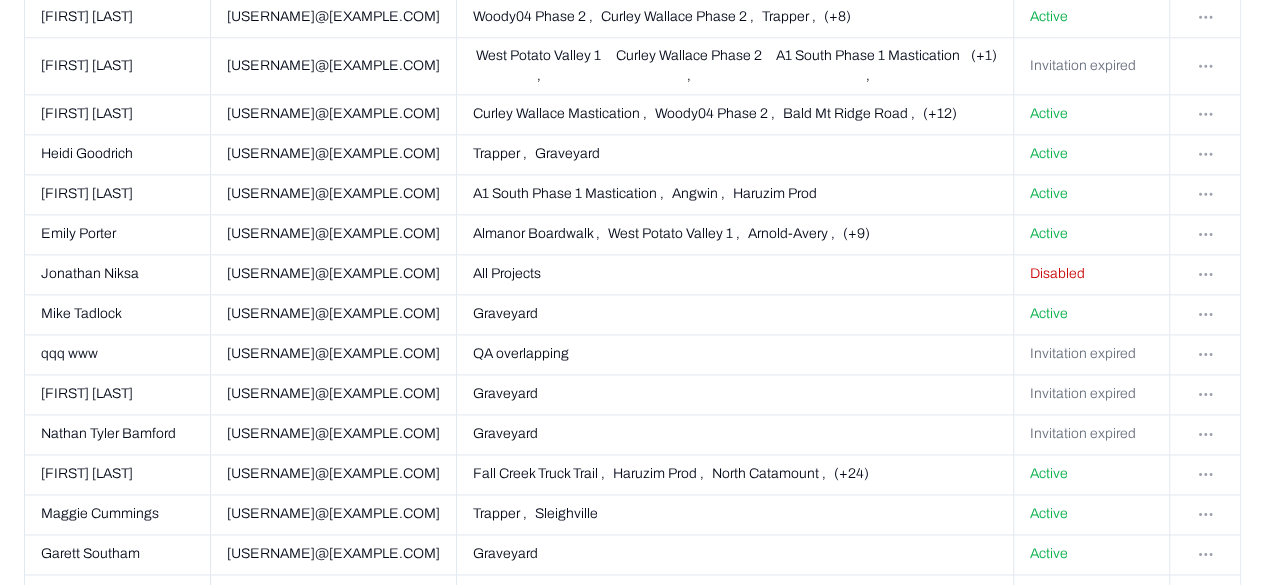 click on "Settings Earth force Projects Saved Settings LM [FIRST] [LAST] Users Projects Terms & Policies Clear Invite User Name Email Projects Status [FIRST] [LAST] [EMAIL] Almanor Boardwalk   , Fall Creek Truck Trail   , Haruzim Prod   , (+6) Active [FIRST] [LAST] [EMAIL] Whitaker's Forest    , Blodgett 2024 Timber Harvest   Active [FIRST] [LAST] [EMAIL] Whitmore   , Mt. Veeder FSC   , Trapper   , (+4) Active [FIRST] [LAST] [EMAIL] Haruzim Prod   Active [FIRST] [LAST] [EMAIL] Angwin   , Graveyard   , A1 South Phase 1 Mastication   Active [FIRST] [LAST] [EMAIL] Bighorn   , Bald Mt Ridge Road   , Bummerville   Active [FIRST] [LAST] [EMAIL] Trapper   , Woody04 Phase 2   , Go Big G to Z IRSC   , (+7) Active [FIRST] [LAST] [EMAIL] Cooks Biomass   , Whitmore   Active [FIRST] [LAST] [EMAIL] Curley Wallace Mastication   , Trapper   , West Potato Valley 1    , (+7) Active [FIRST] [LAST]   Active" at bounding box center (632, 148) 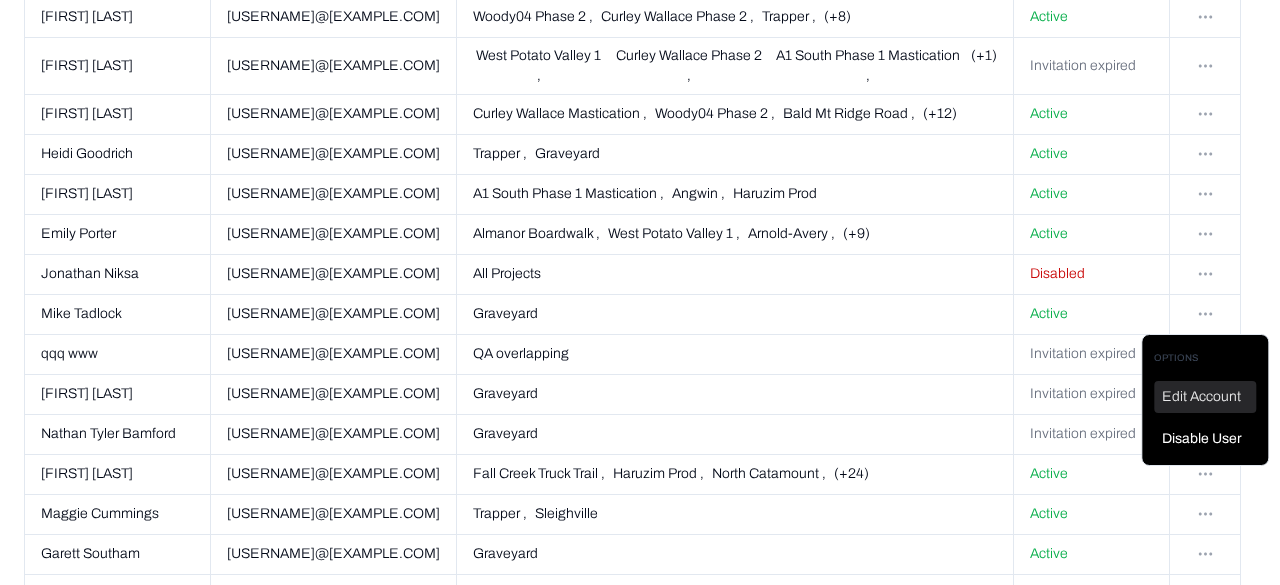 click on "Edit Account" at bounding box center (1205, 397) 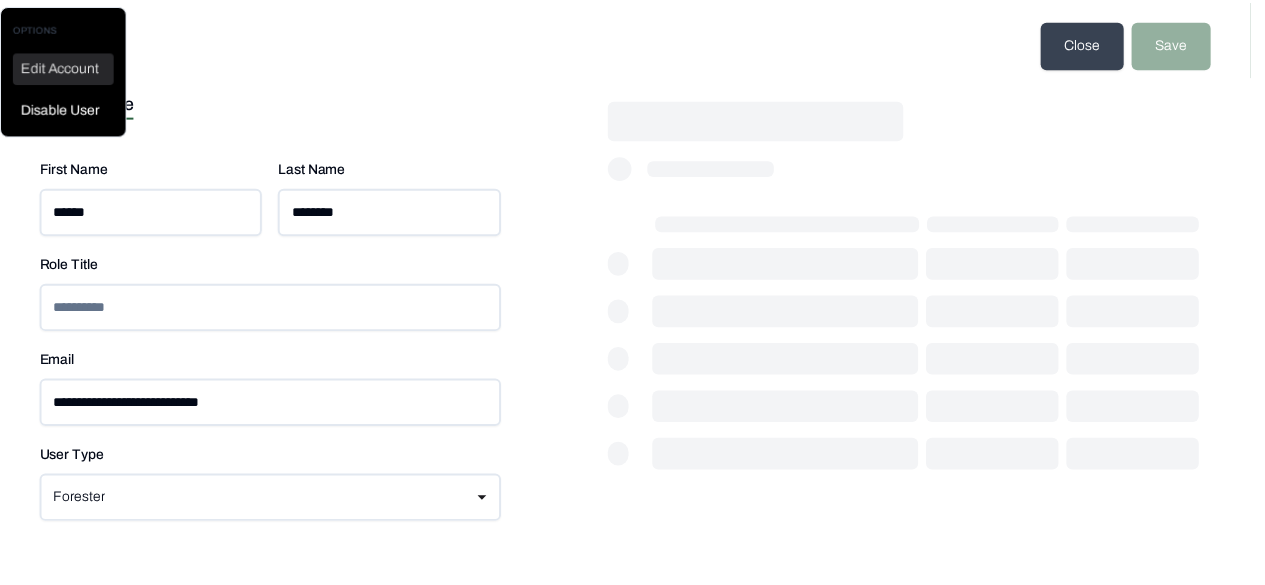 scroll, scrollTop: 0, scrollLeft: 0, axis: both 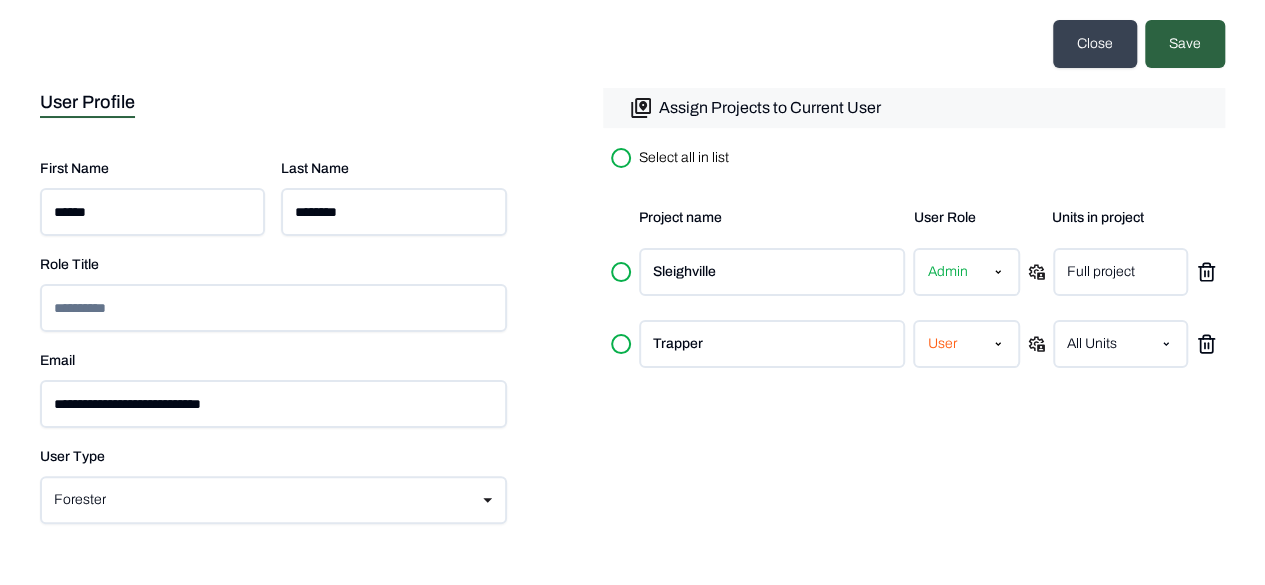 click on "Assign Projects to Current User" at bounding box center [770, 108] 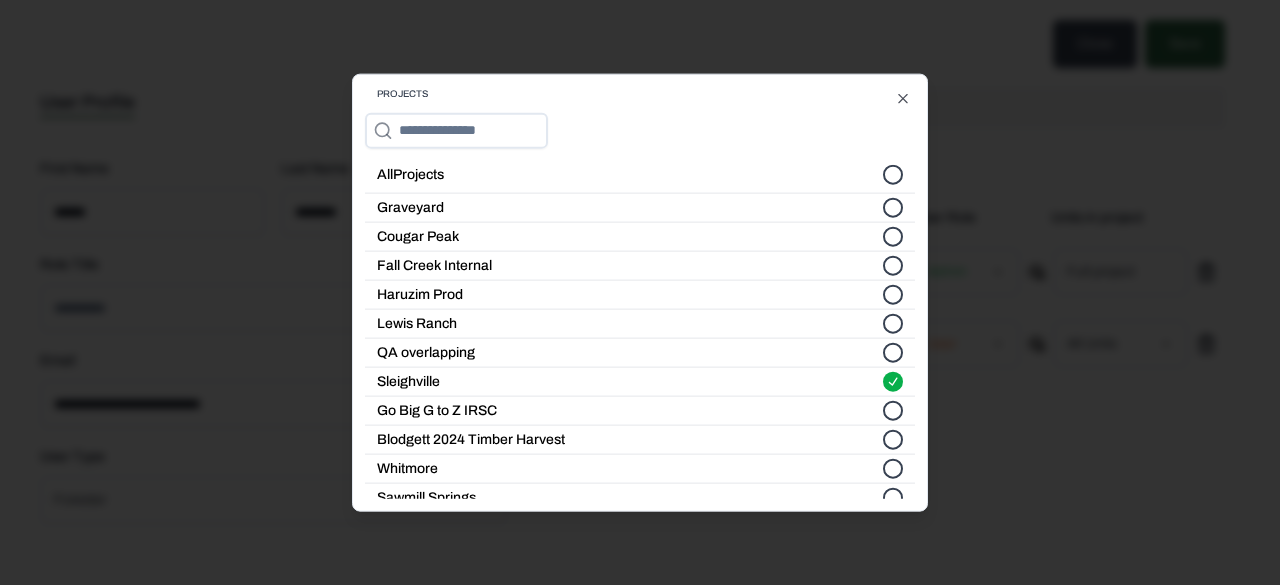 click on "Graveyard" at bounding box center (893, 208) 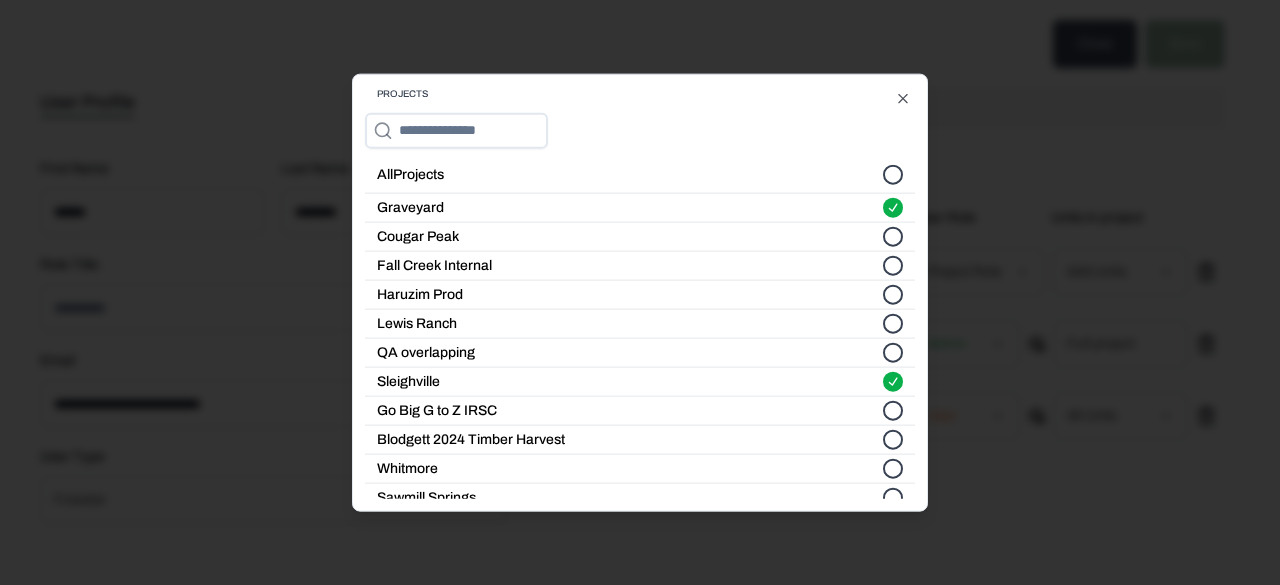 click on "Projects" at bounding box center [640, 95] 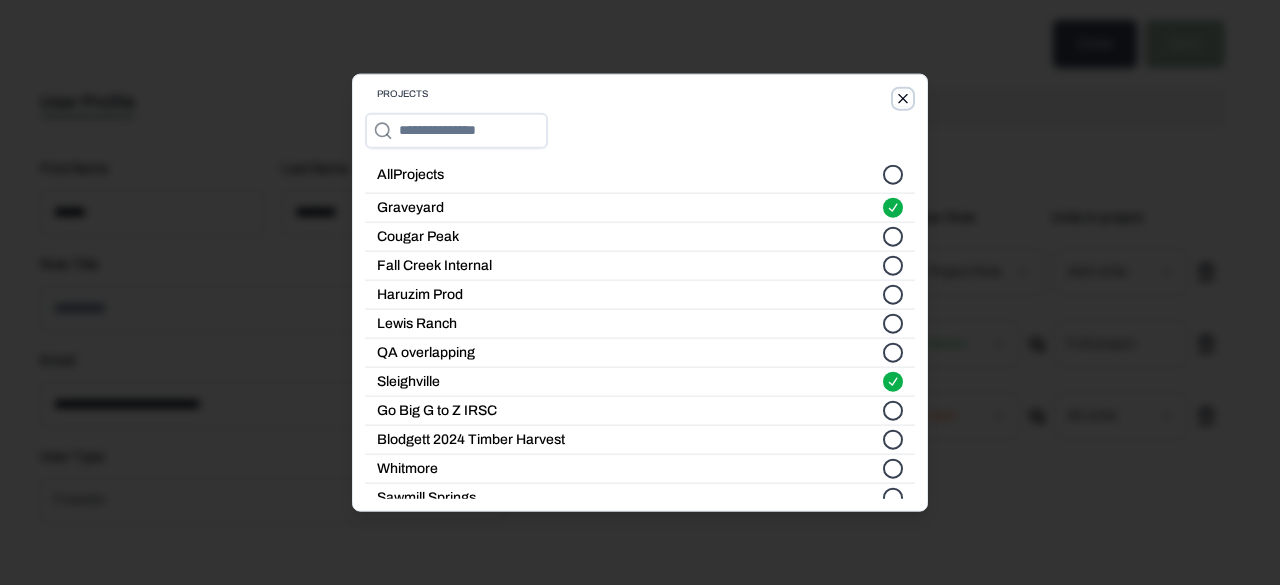 click 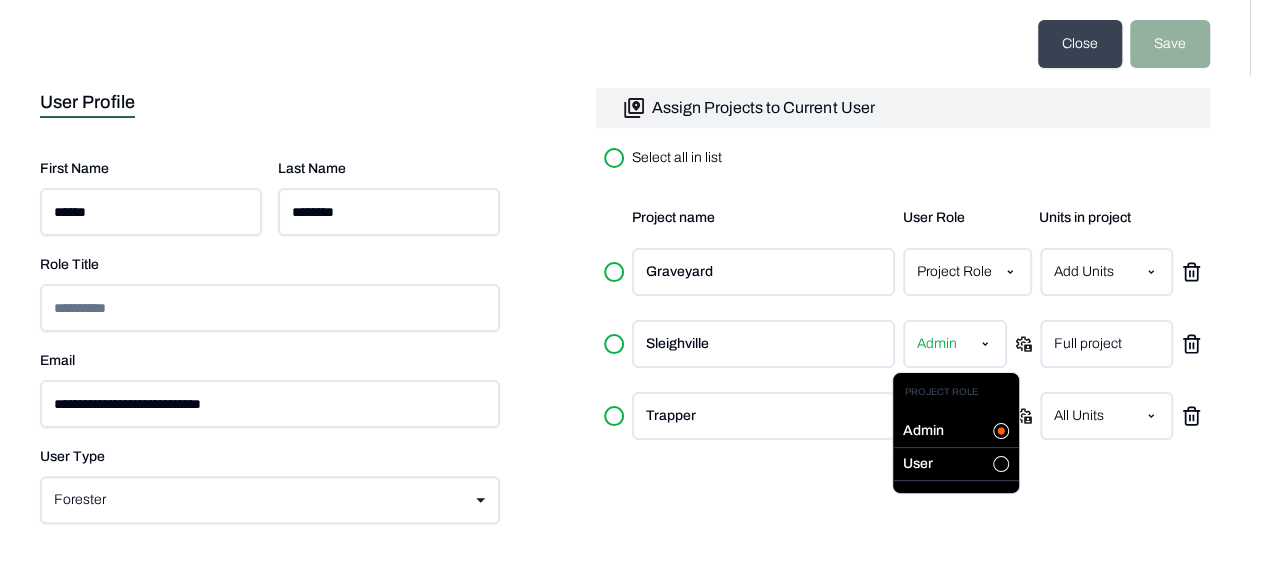 click on "**********" at bounding box center [632, 88] 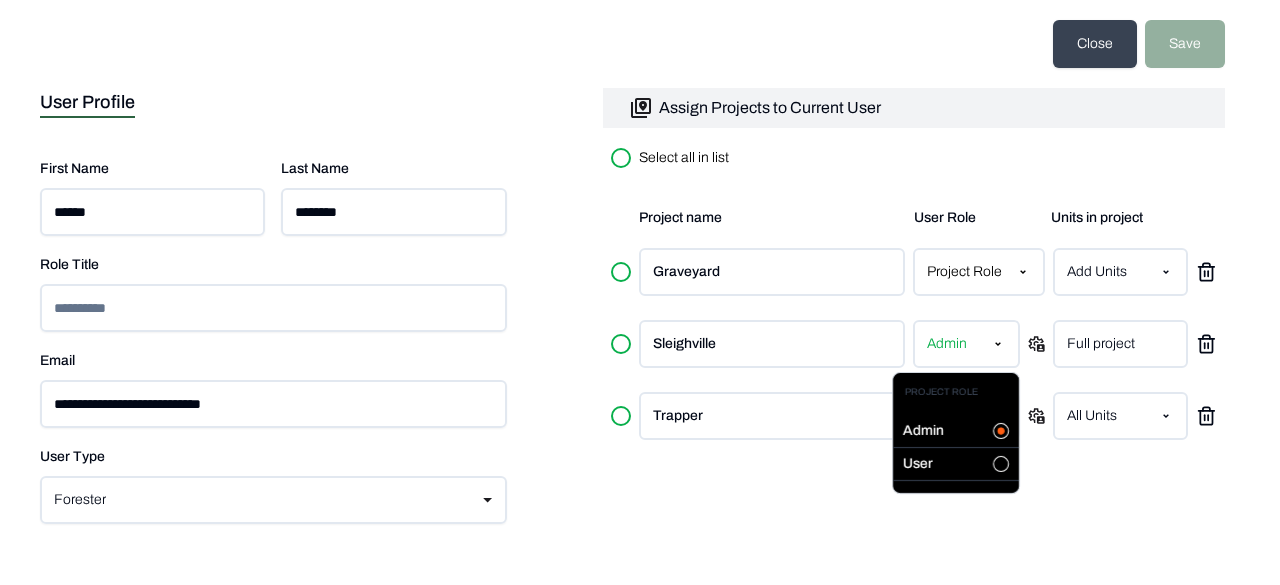 click on "**********" at bounding box center [640, 88] 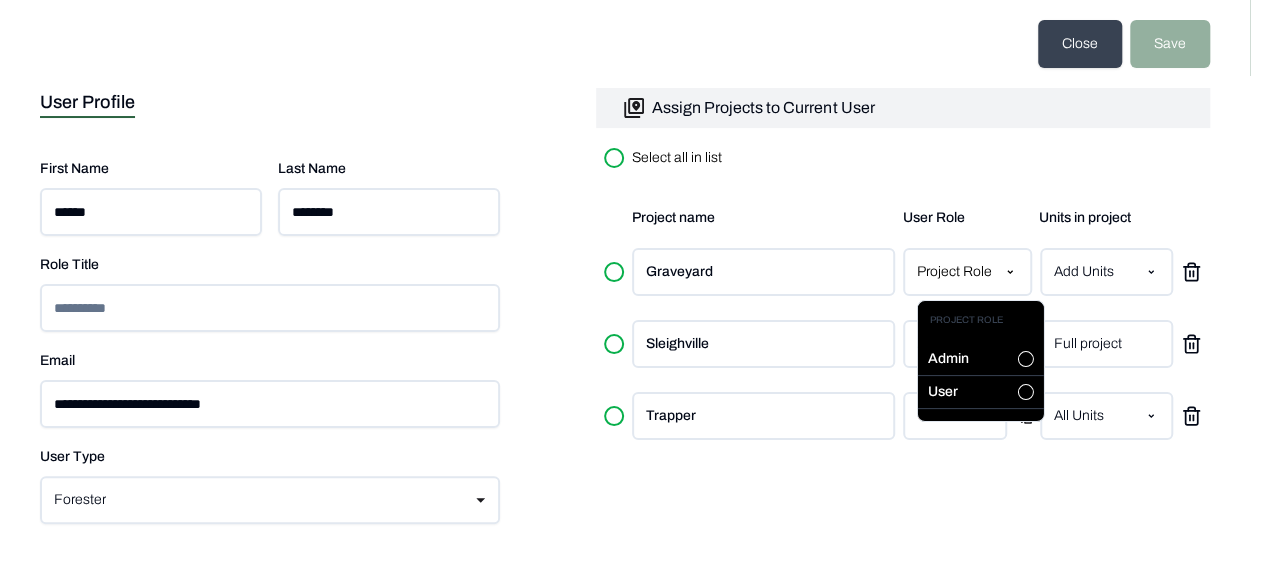 click on "**********" at bounding box center (632, 88) 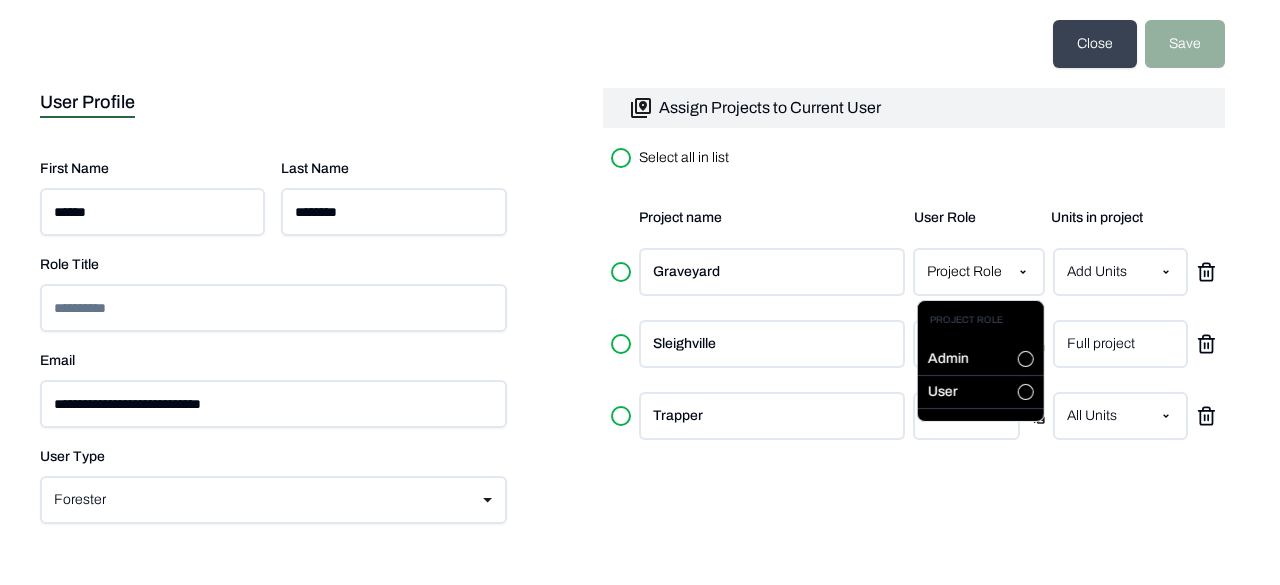 click at bounding box center [1026, 392] 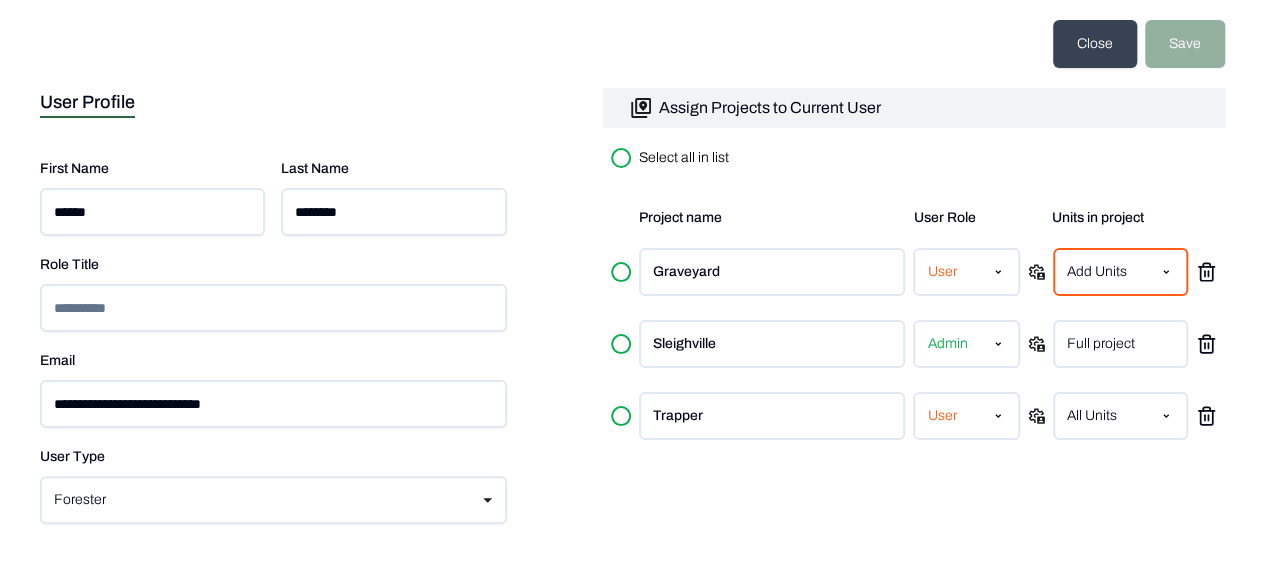 click on "**********" at bounding box center (632, 88) 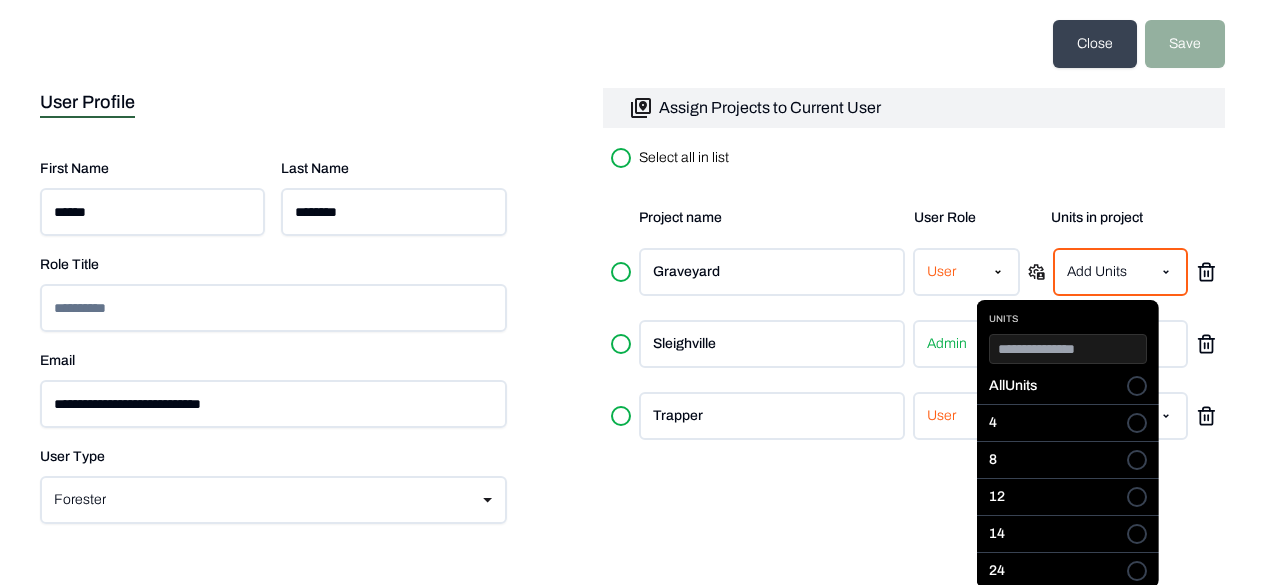 click on "All  Units" at bounding box center [1137, 386] 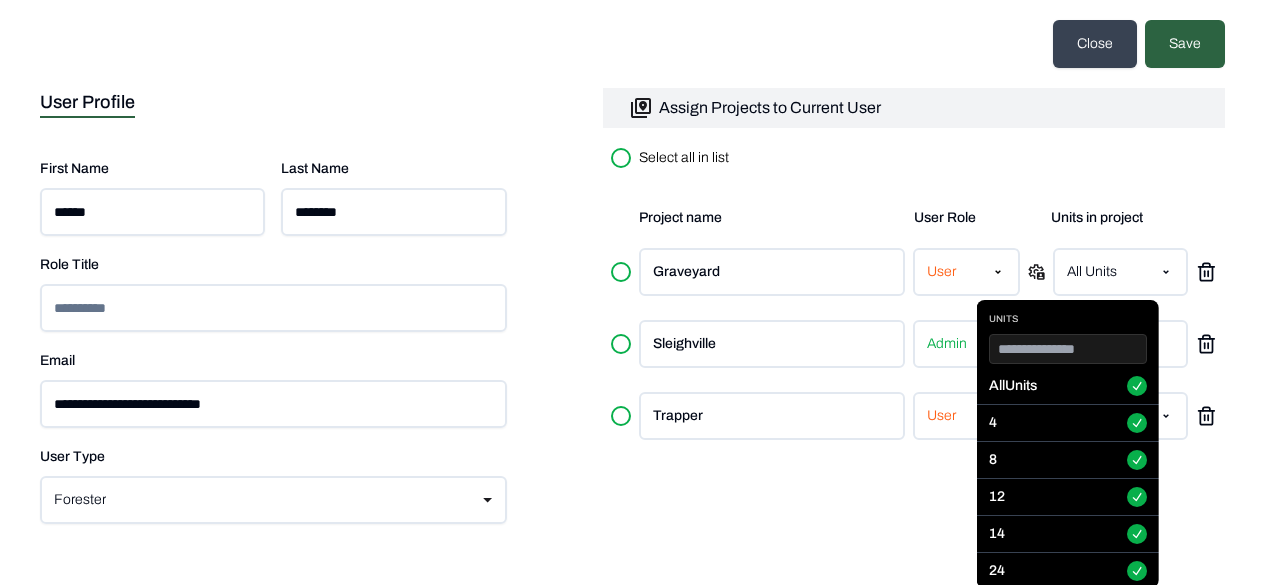 click on "**********" at bounding box center (640, 88) 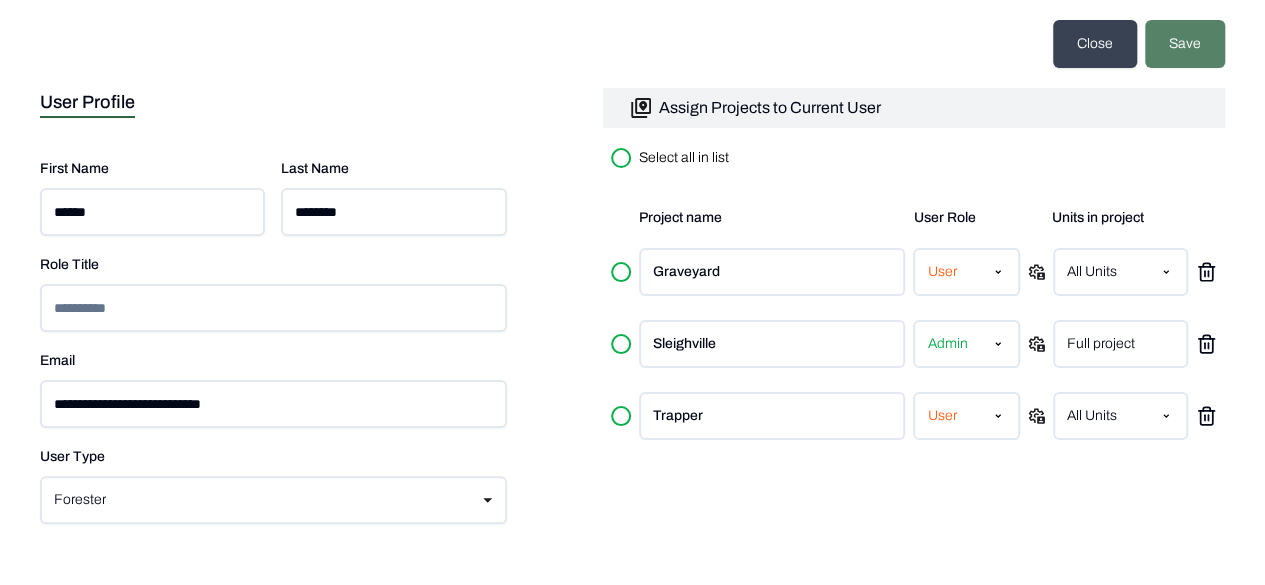 click on "Save" at bounding box center [1185, 44] 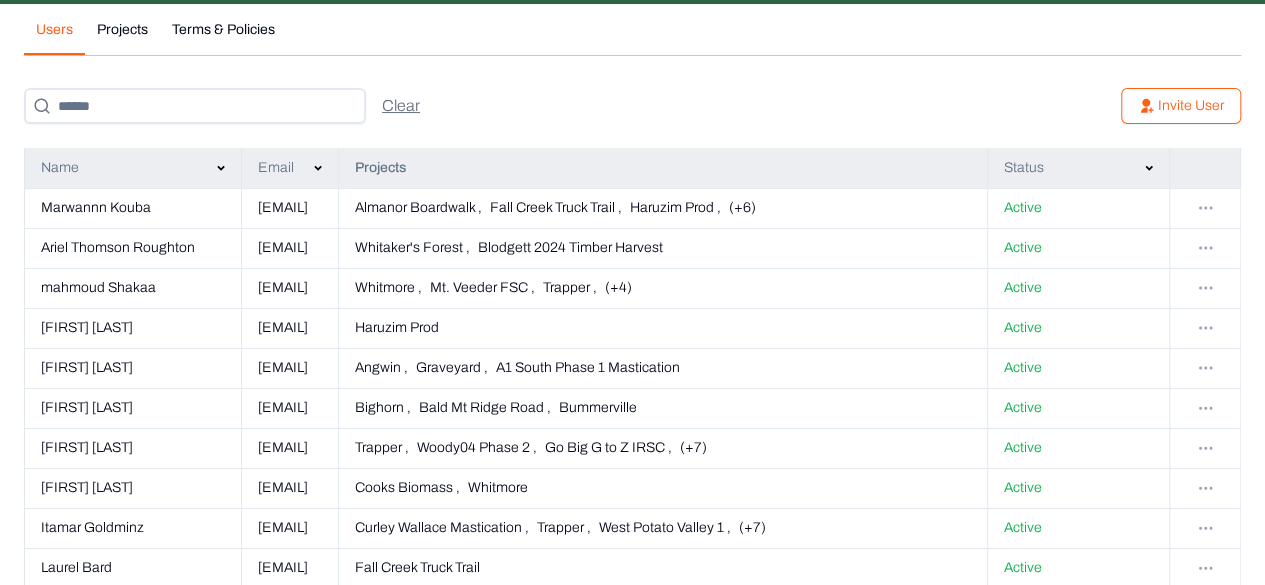 scroll, scrollTop: 0, scrollLeft: 0, axis: both 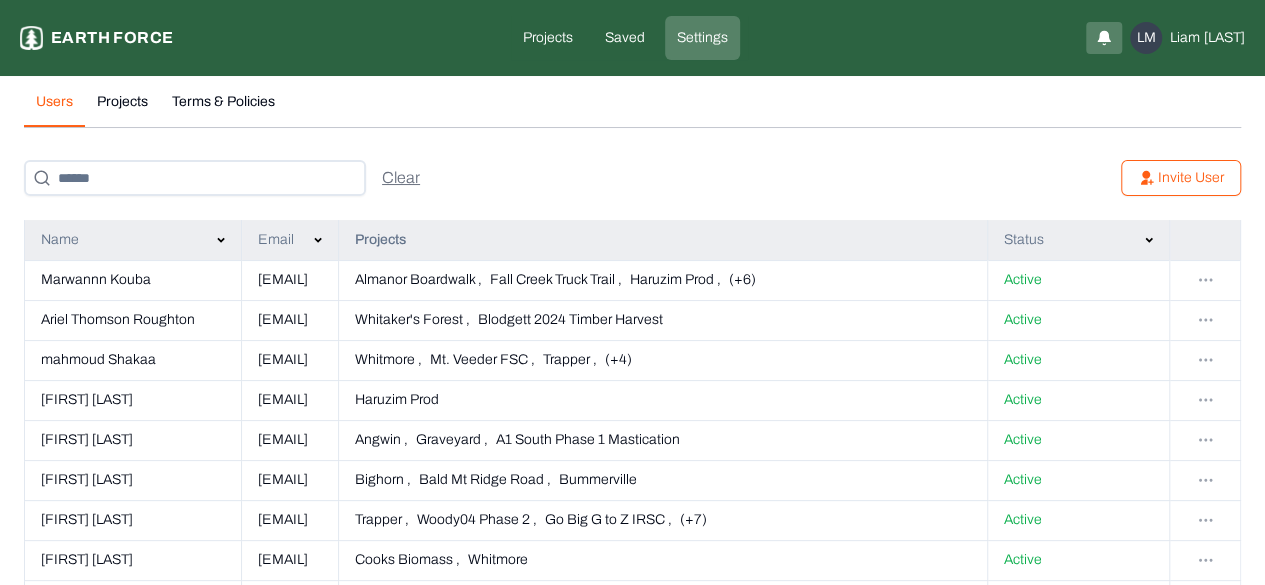 click on "Users Projects Terms & Policies Clear Invite User Name Email Projects Status [FIRST] [LAST] [EMAIL] [PROJECT] , [PROJECT]   , [PROJECT]   , (+6) Active [FIRST] [LAST] [EMAIL] [PROJECT]    , [PROJECT]   Active [FIRST] [LAST] [EMAIL] [PROJECT]   , [PROJECT]   , [PROJECT]   , (+4) Active [FIRST] [LAST] [EMAIL] [PROJECT]   Active [FIRST] [LAST] [EMAIL] [PROJECT]   , [PROJECT]   , [PROJECT]   Active [FIRST] [LAST] [EMAIL] [PROJECT]   , [PROJECT]   , [PROJECT]   , (+7) Active [FIRST] [LAST] [EMAIL] [PROJECT]   , [PROJECT]   Active [FIRST] [LAST] [EMAIL] [PROJECT]   , [PROJECT]   , [PROJECT]   , (+7) Active [FIRST] [LAST] [EMAIL] [PROJECT]   Active [FIRST] [LAST] [EMAIL] [PROJECT]   ,   ,   ," at bounding box center (632, 1348) 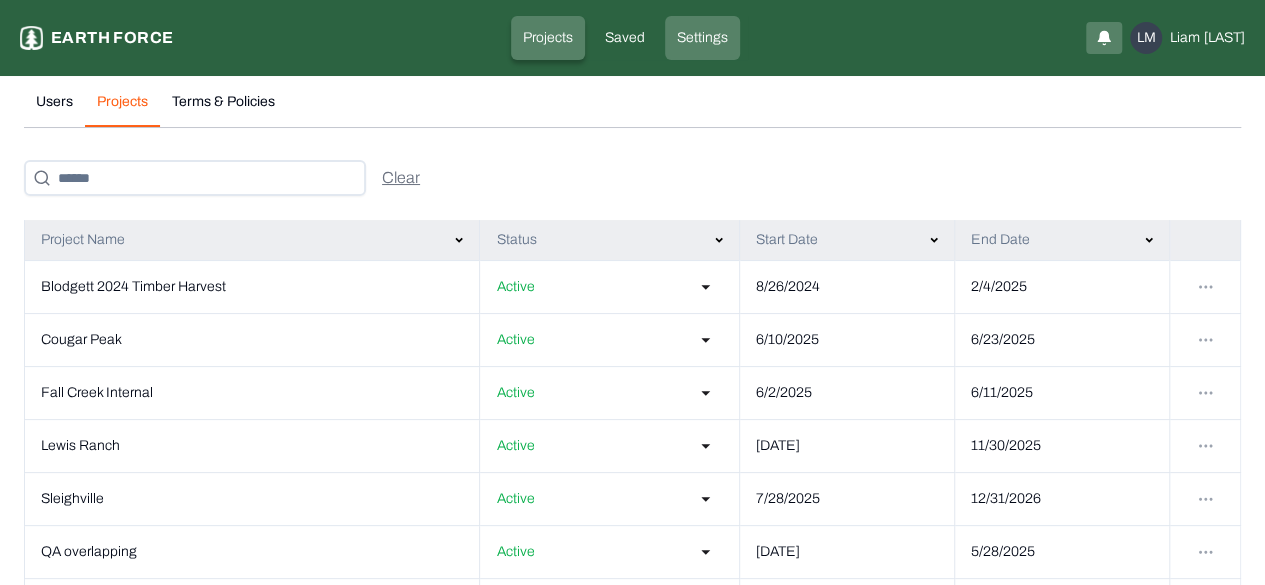click on "Projects" at bounding box center [548, 38] 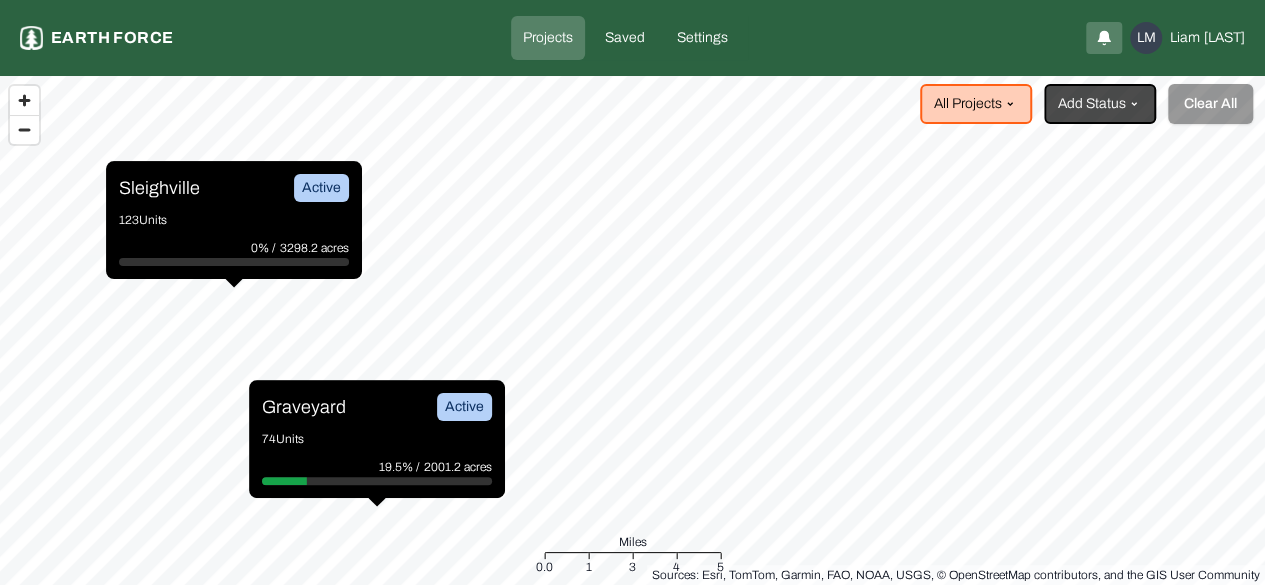 click on "123  Units" at bounding box center (234, 220) 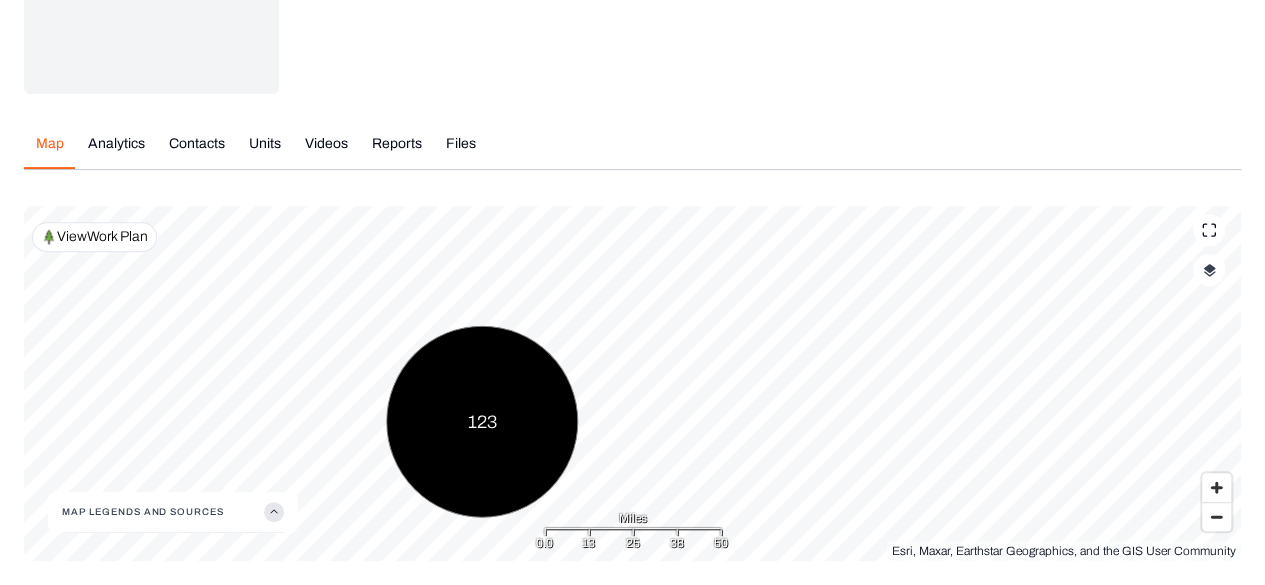 scroll, scrollTop: 294, scrollLeft: 0, axis: vertical 